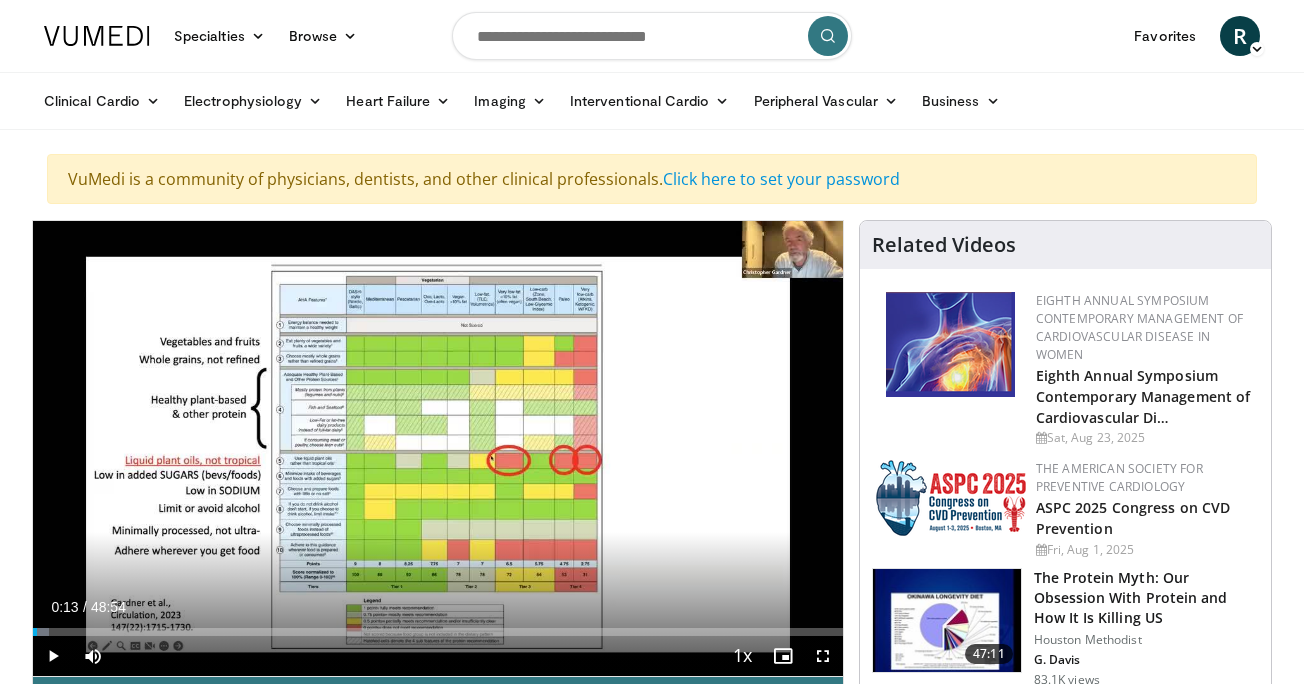 scroll, scrollTop: 0, scrollLeft: 0, axis: both 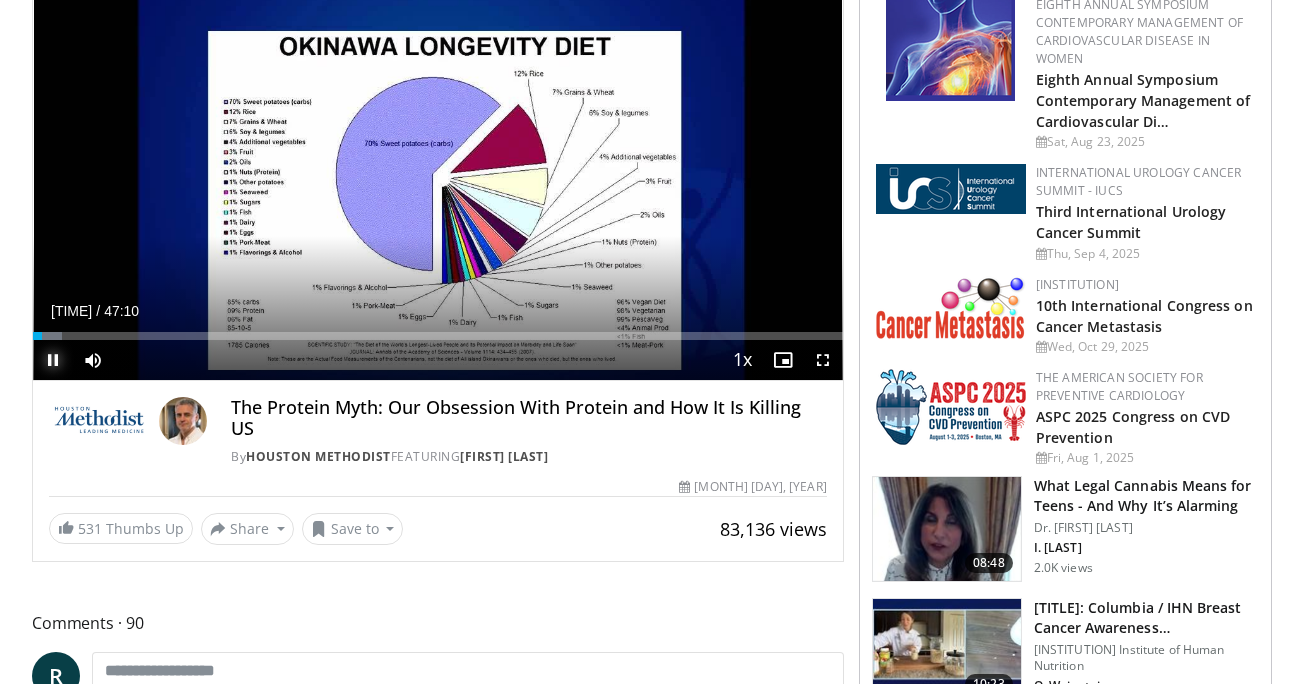 click at bounding box center [53, 360] 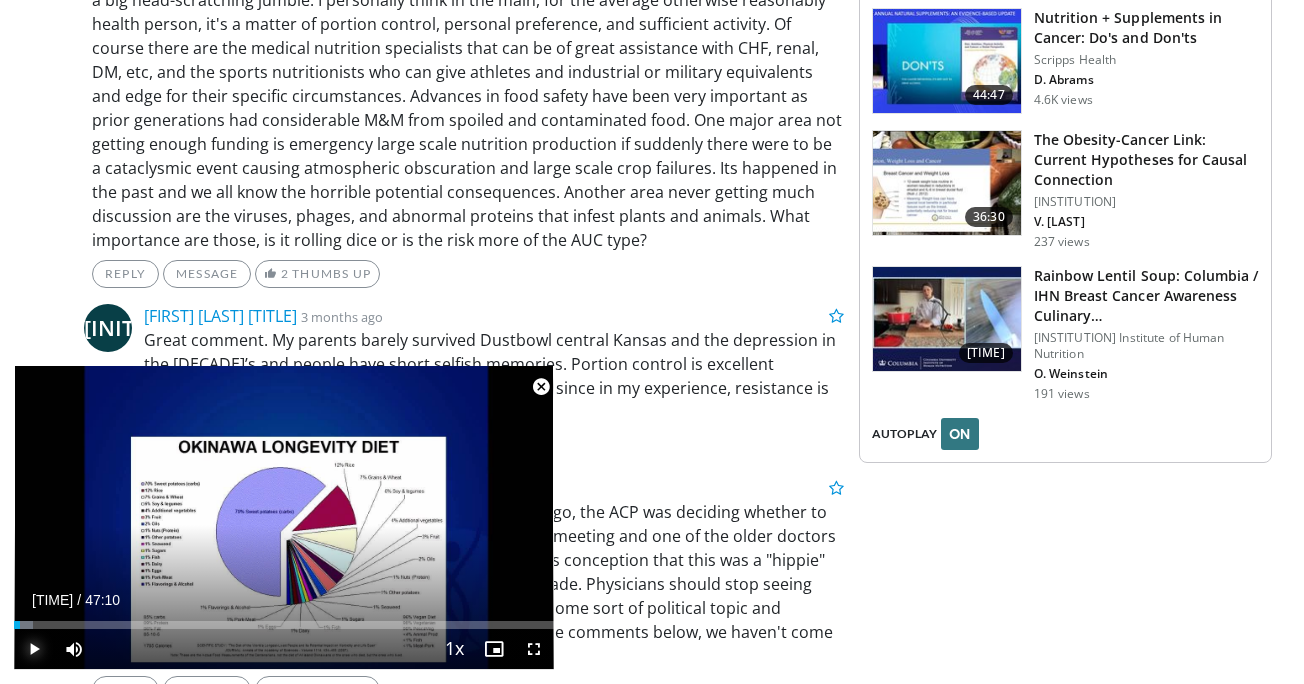 scroll, scrollTop: 2964, scrollLeft: 0, axis: vertical 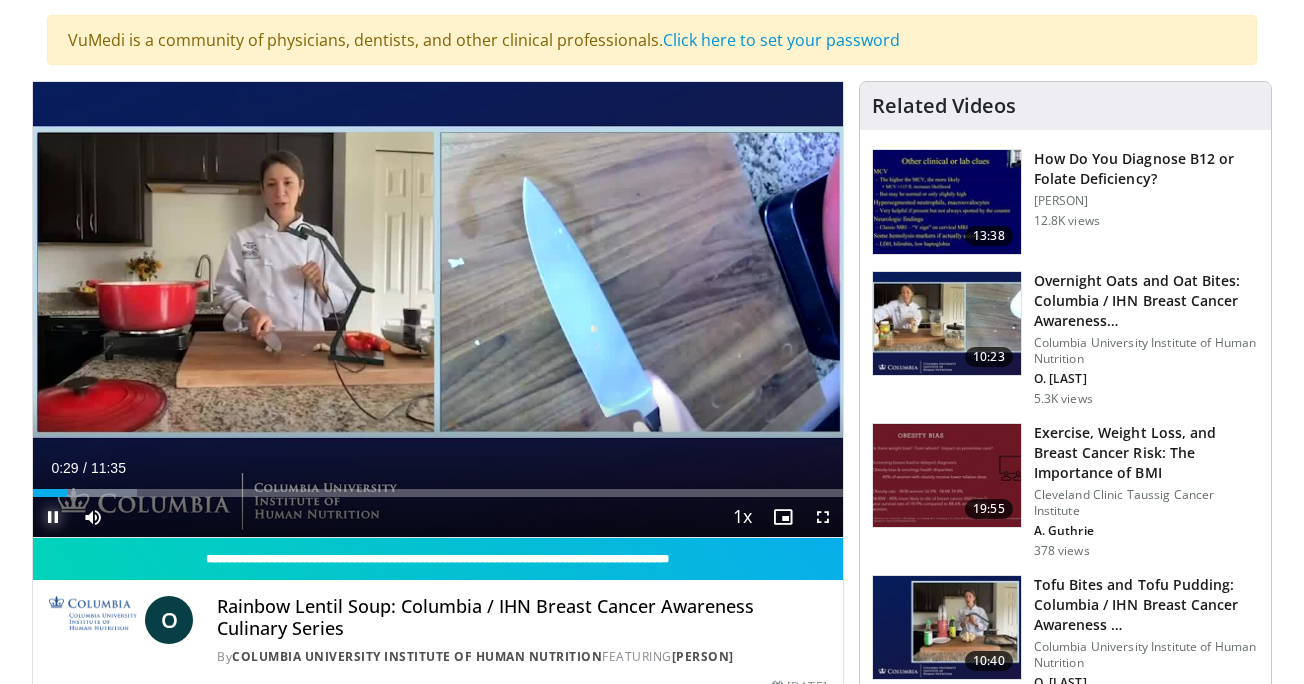 click at bounding box center (53, 517) 